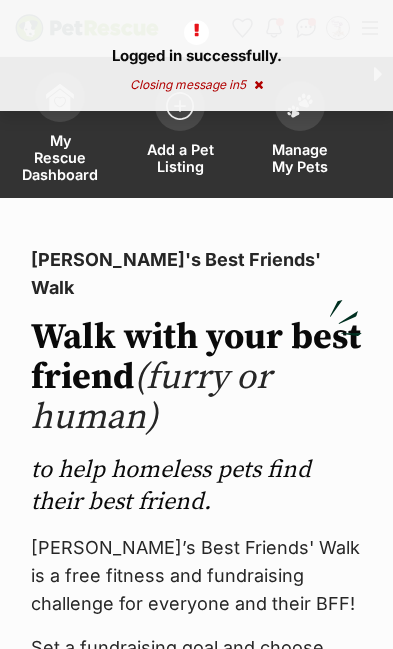 scroll, scrollTop: 0, scrollLeft: 0, axis: both 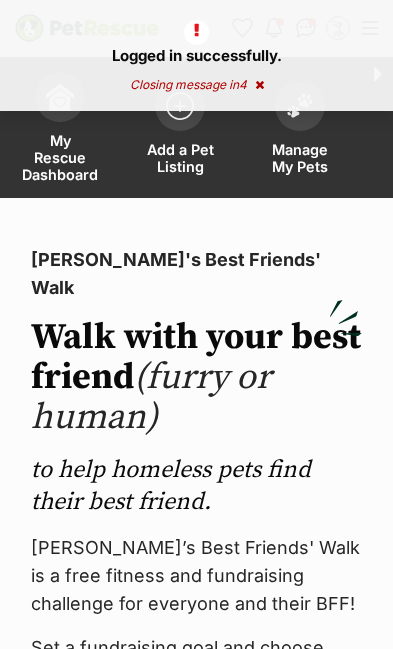 click on "Manage My Pets" at bounding box center (300, 158) 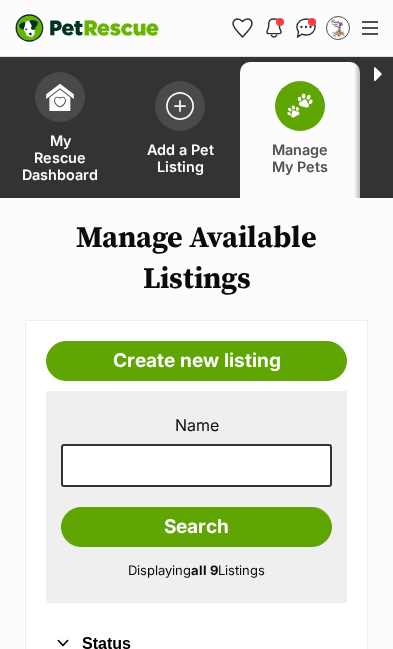 scroll, scrollTop: 0, scrollLeft: 0, axis: both 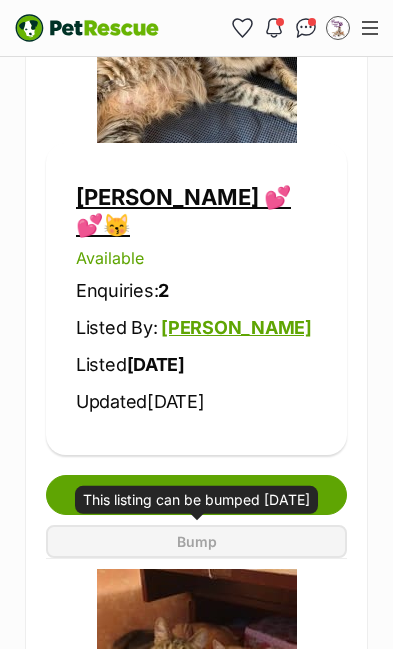 click on "[PERSON_NAME] 💕💕😽
Available
Enquiries:
2
Listed By:
[PERSON_NAME]
Listed
[DATE]
Updated
[DATE]" at bounding box center [196, 299] 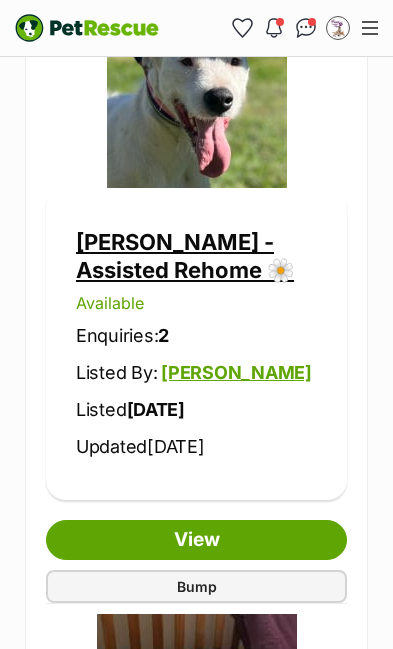 scroll, scrollTop: 0, scrollLeft: 0, axis: both 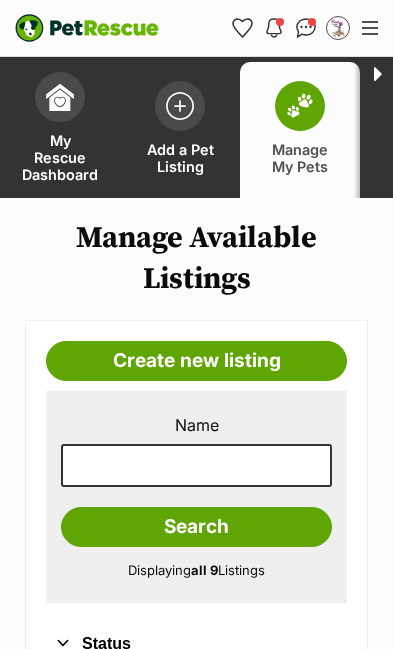 click at bounding box center (180, 106) 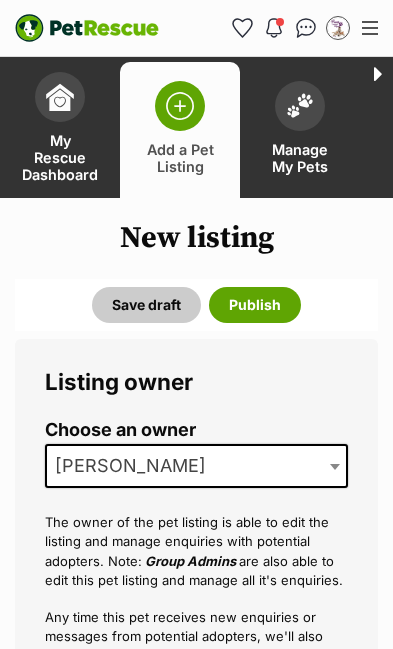 scroll, scrollTop: 0, scrollLeft: 0, axis: both 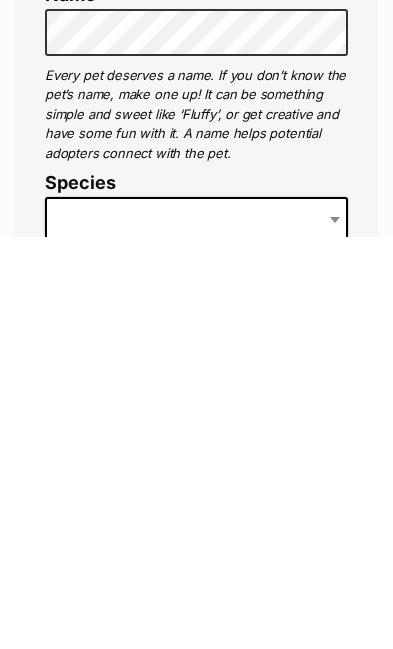 click at bounding box center [196, 631] 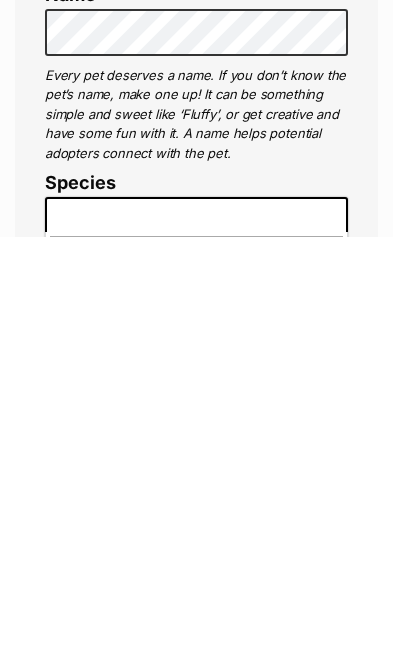 scroll, scrollTop: 877, scrollLeft: 0, axis: vertical 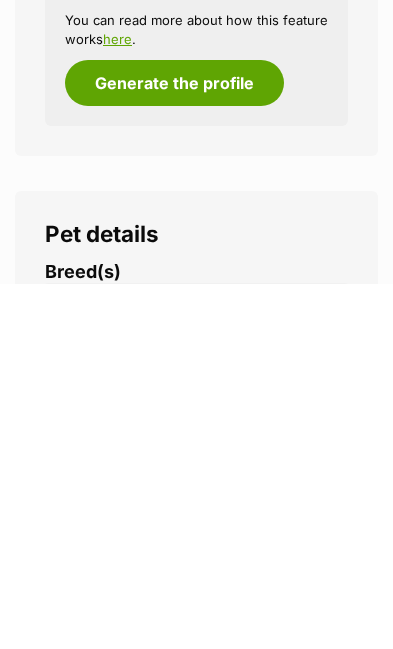 click at bounding box center [201, 671] 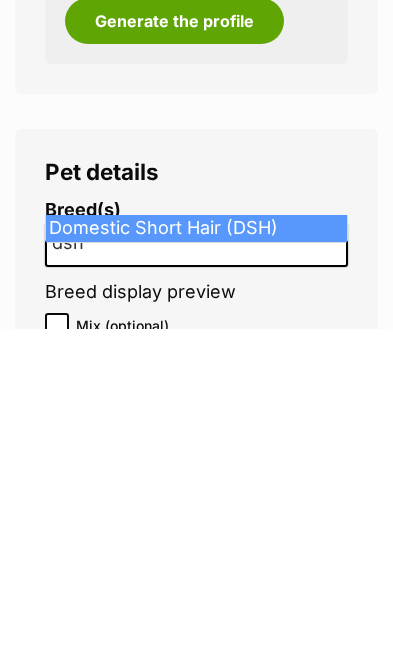 type on "dsh" 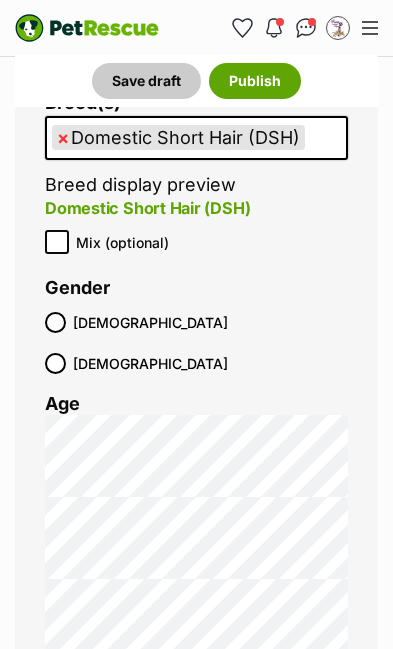 scroll, scrollTop: 2816, scrollLeft: 0, axis: vertical 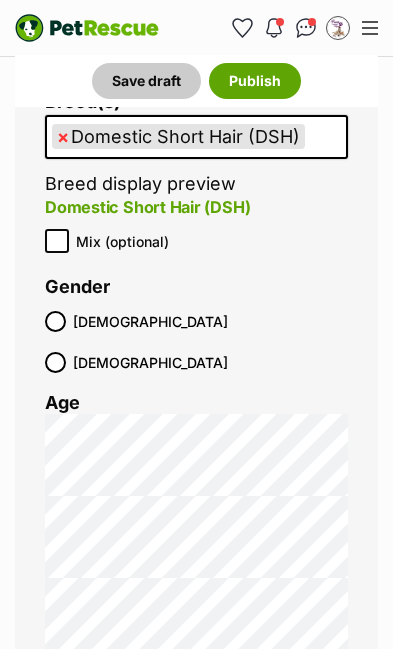 click at bounding box center (140, 690) 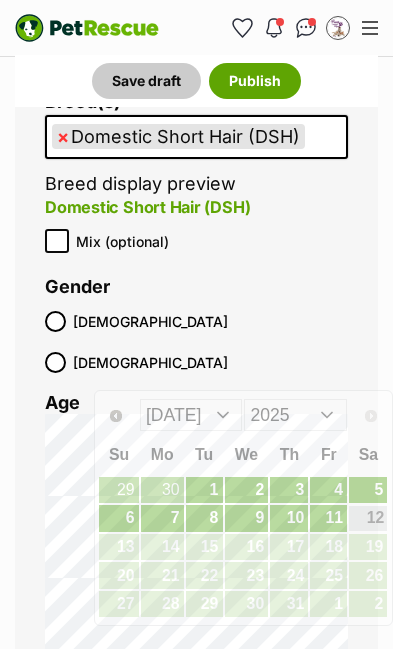 scroll, scrollTop: 2817, scrollLeft: 0, axis: vertical 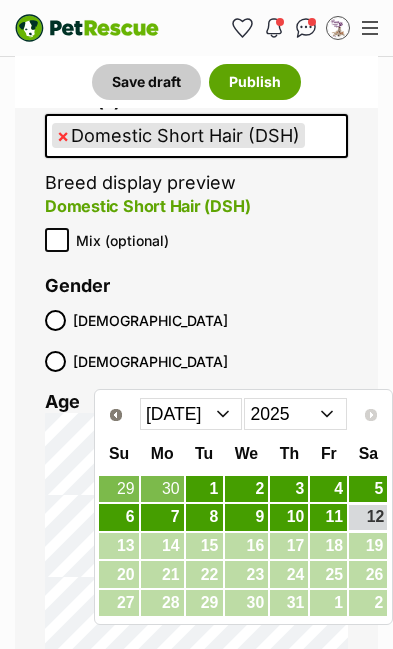 click on "Jan Feb Mar Apr May Jun Jul" at bounding box center (191, 414) 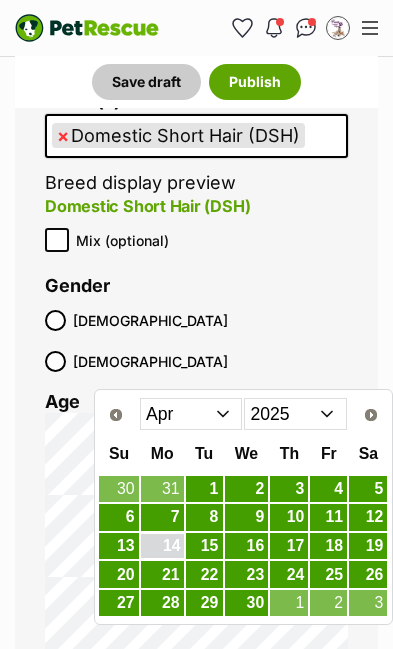click on "14" at bounding box center (162, 546) 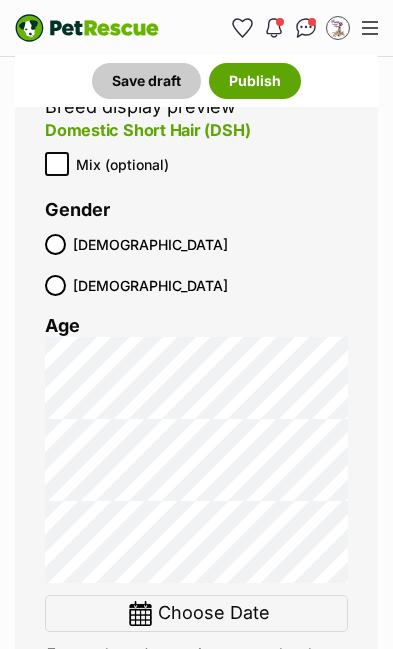scroll, scrollTop: 2894, scrollLeft: 0, axis: vertical 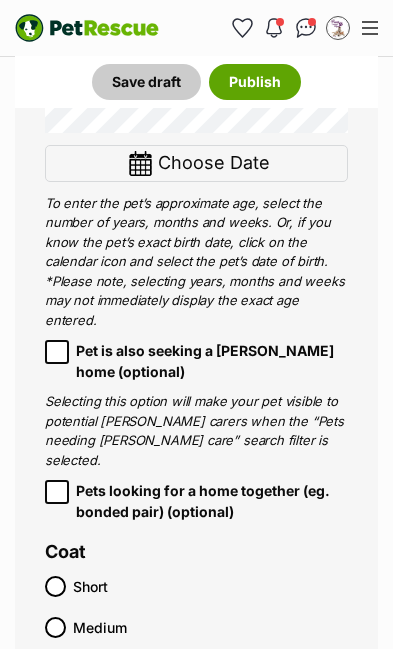 click on "Short" at bounding box center (191, 586) 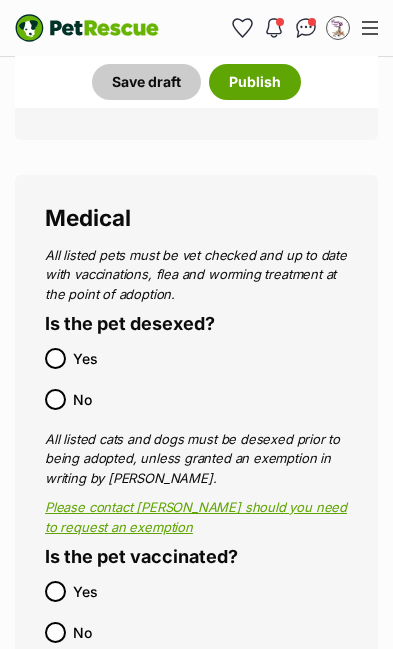 scroll, scrollTop: 4376, scrollLeft: 0, axis: vertical 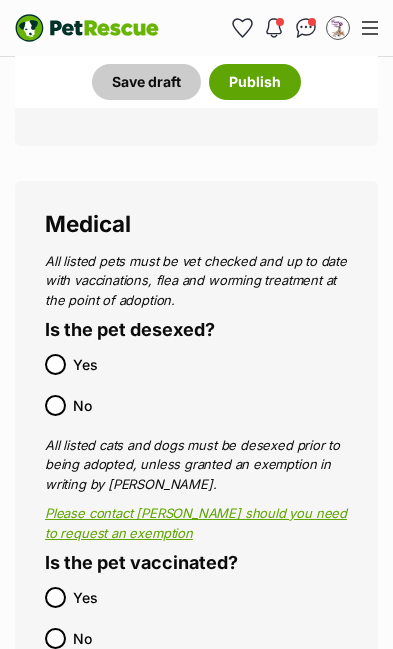 click on "Yes" at bounding box center (191, 597) 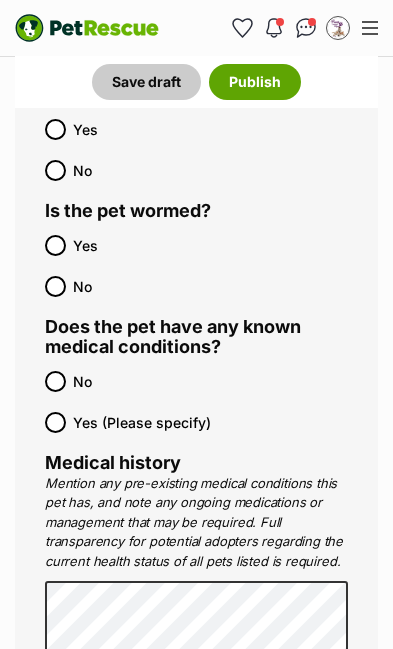 scroll, scrollTop: 4844, scrollLeft: 0, axis: vertical 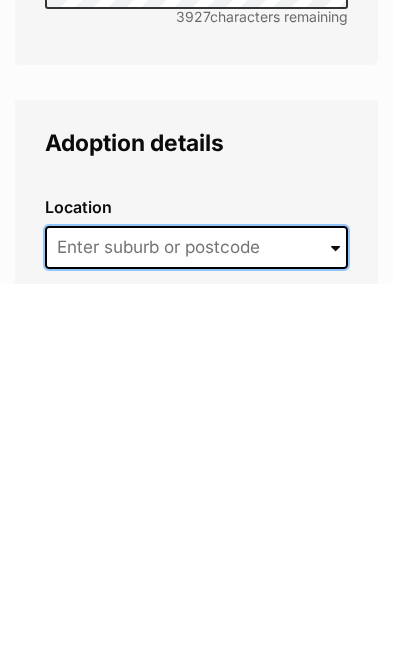 click at bounding box center (196, 614) 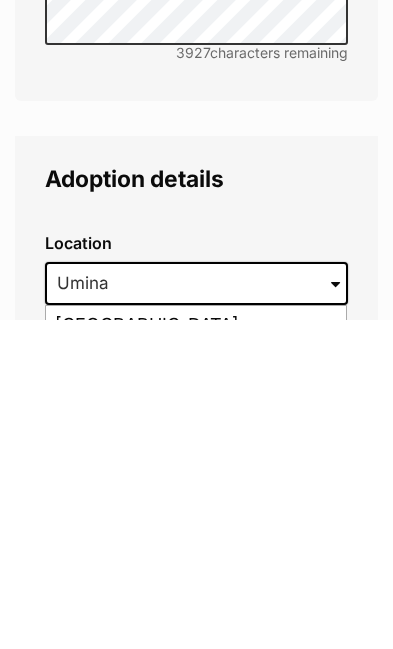 click on "Umina Beach, New South Wales, 2257" at bounding box center (196, 665) 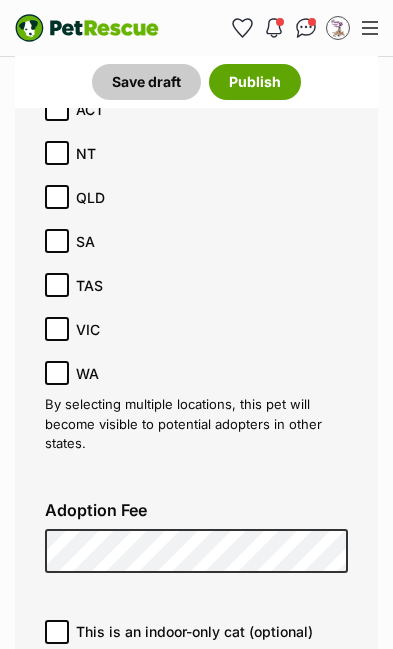scroll, scrollTop: 6500, scrollLeft: 0, axis: vertical 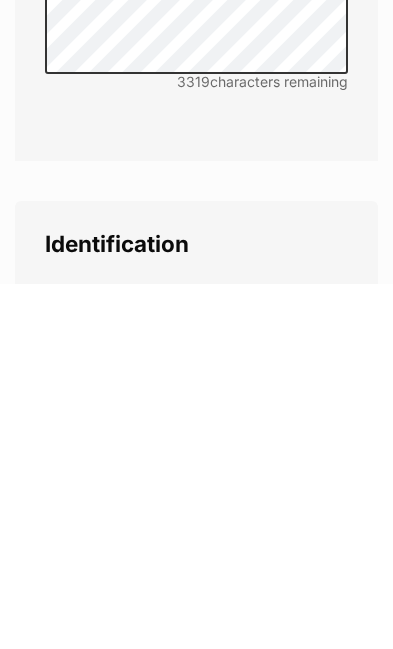 click on "No" at bounding box center (55, 753) 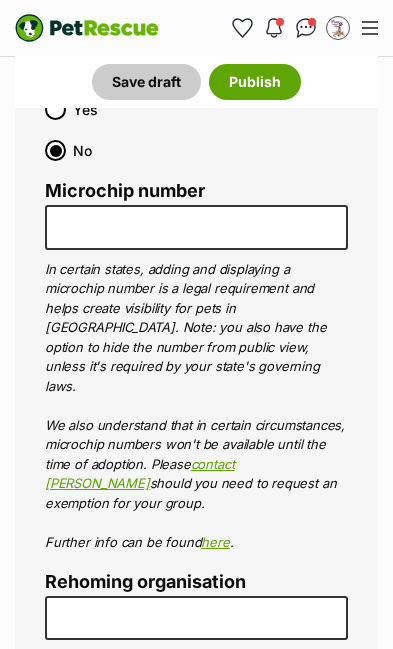 scroll, scrollTop: 8422, scrollLeft: 0, axis: vertical 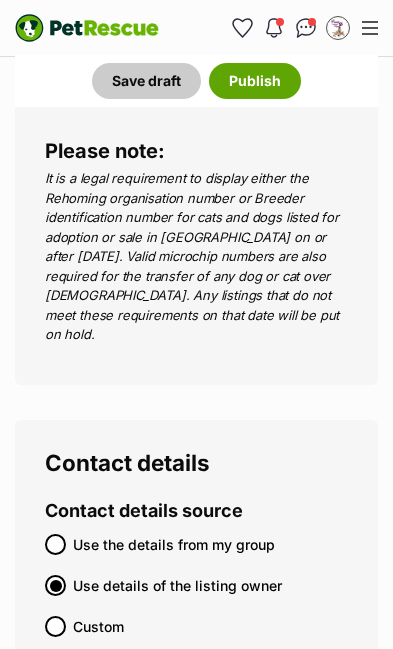 click on "Use the details from my group" at bounding box center (55, 544) 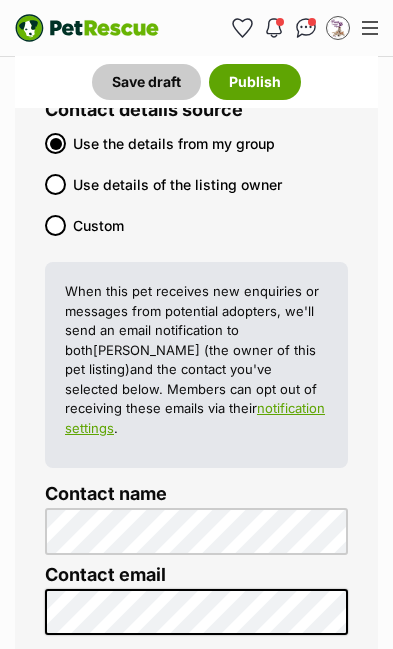 scroll, scrollTop: 9436, scrollLeft: 0, axis: vertical 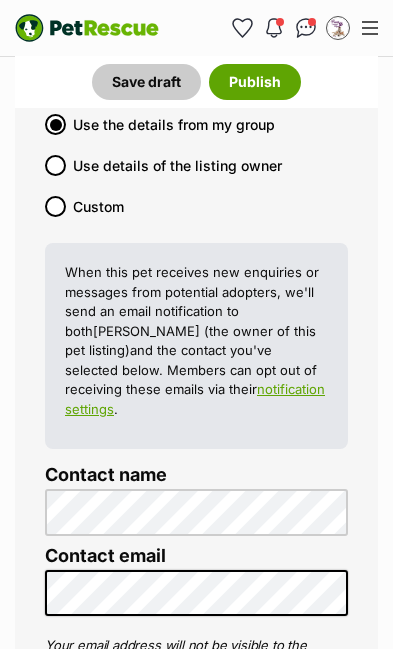click on "Email" at bounding box center [191, 809] 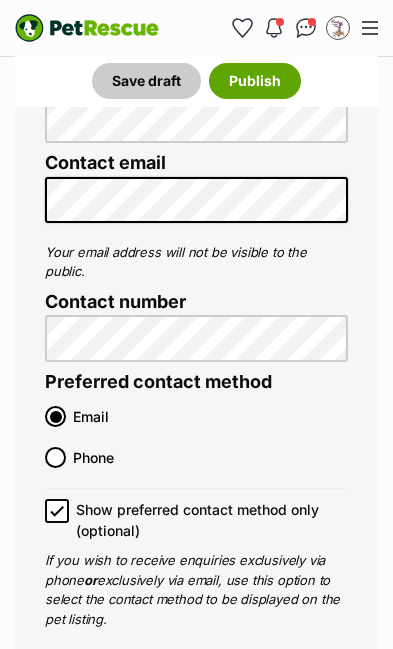 scroll, scrollTop: 9852, scrollLeft: 0, axis: vertical 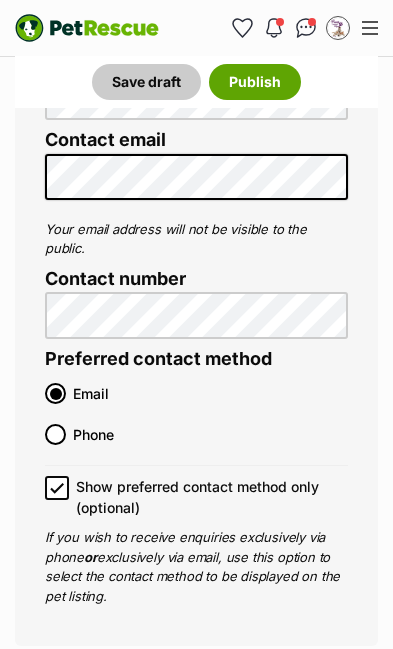 click on "Save draft" at bounding box center [146, 707] 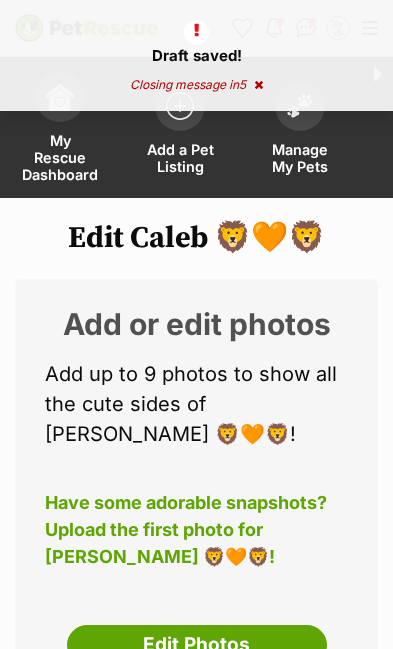 scroll, scrollTop: 0, scrollLeft: 0, axis: both 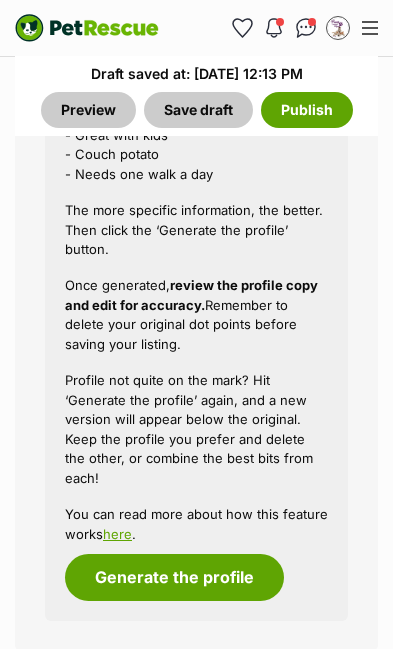 click on "Generate the profile" at bounding box center [174, 577] 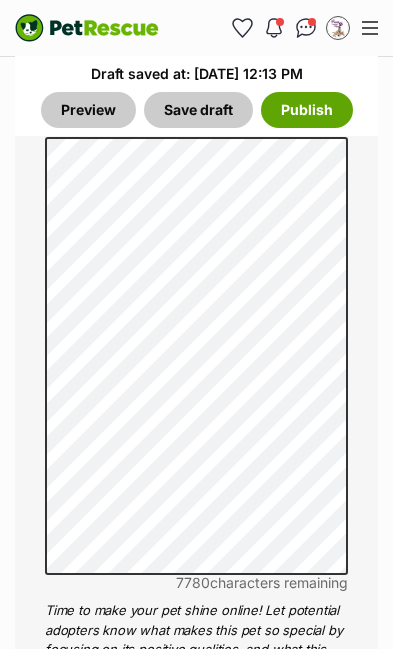 scroll, scrollTop: 2086, scrollLeft: 0, axis: vertical 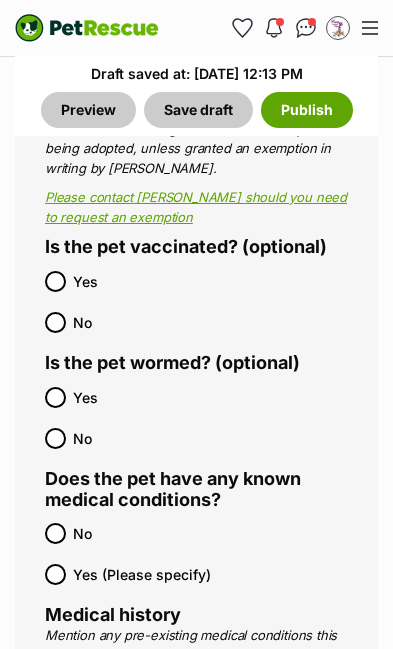 click on "Save draft" at bounding box center [198, 110] 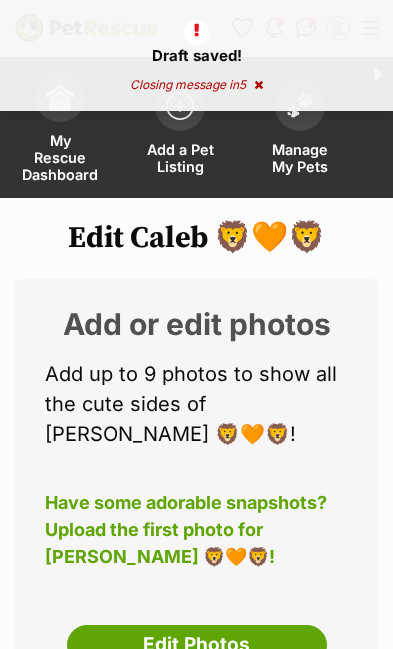 scroll, scrollTop: 0, scrollLeft: 0, axis: both 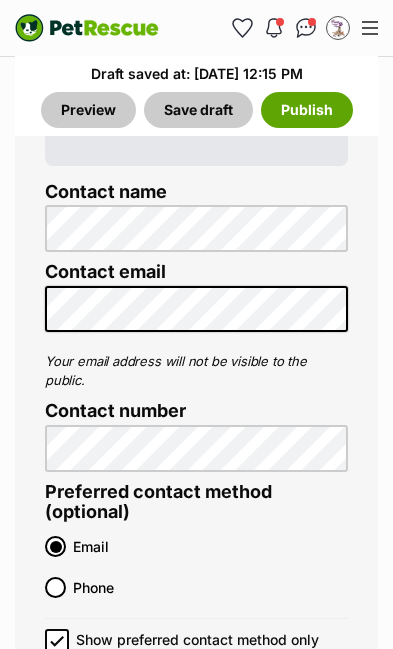 click on "Preview" at bounding box center [88, 860] 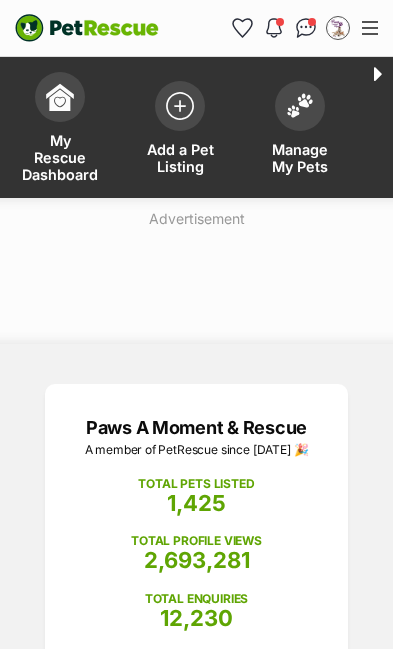 scroll, scrollTop: 0, scrollLeft: 0, axis: both 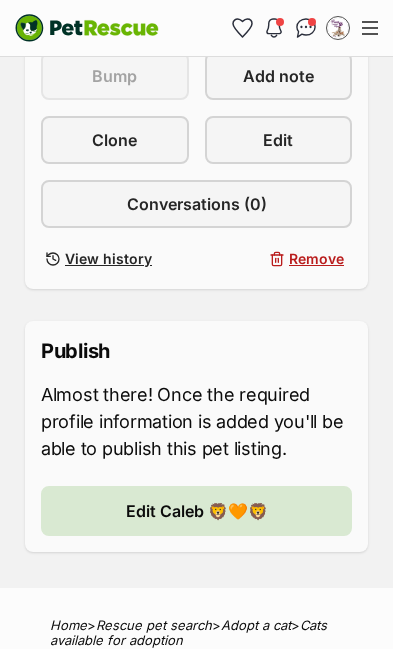click on "Edit" at bounding box center [279, 140] 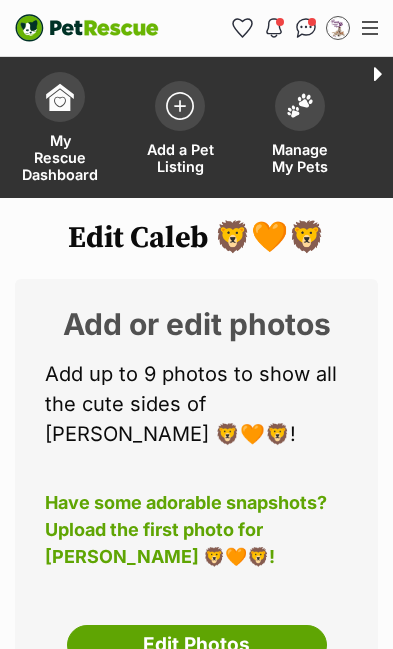 scroll, scrollTop: 0, scrollLeft: 0, axis: both 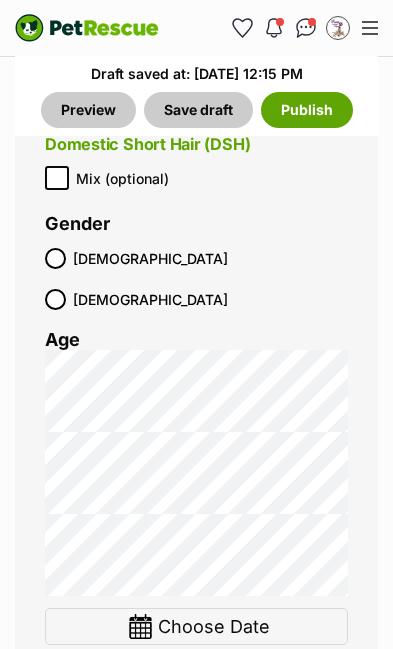 click at bounding box center [140, 626] 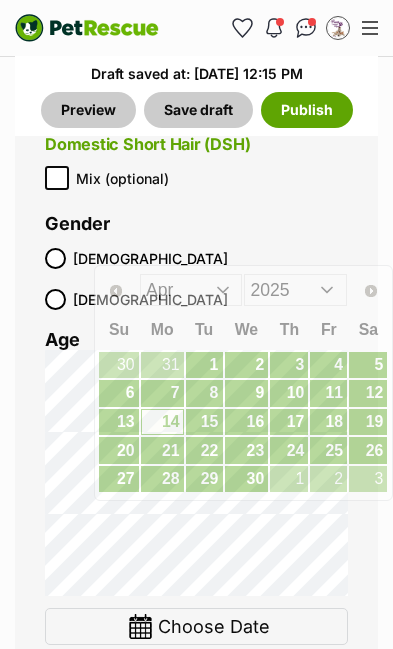 scroll, scrollTop: 4256, scrollLeft: 0, axis: vertical 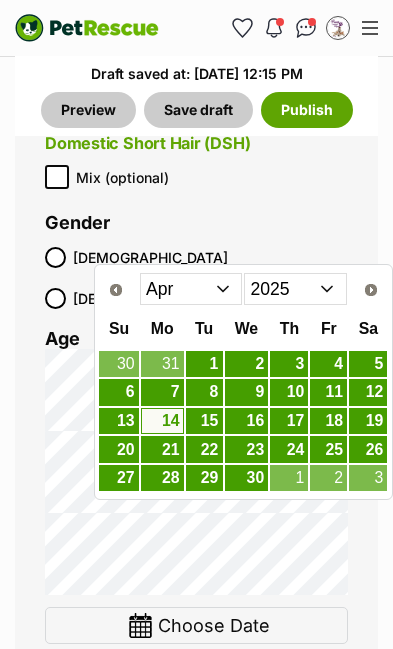 click on "11" at bounding box center [328, 392] 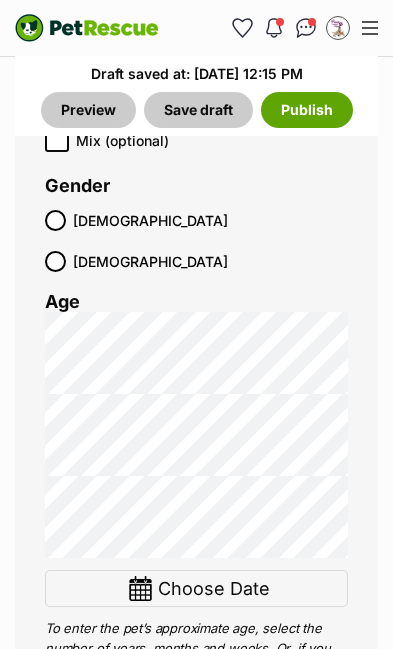 scroll, scrollTop: 4285, scrollLeft: 0, axis: vertical 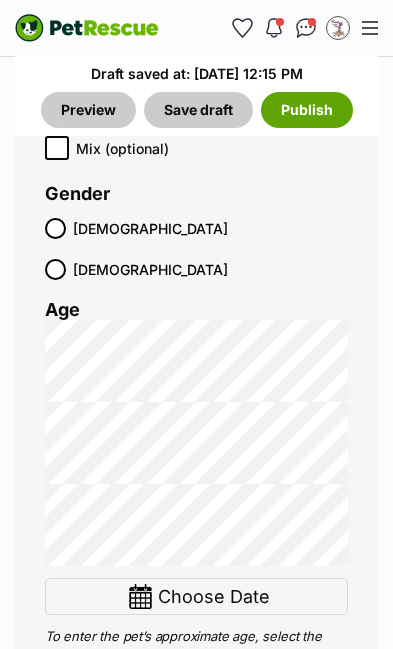 click on "Save draft" at bounding box center [198, 110] 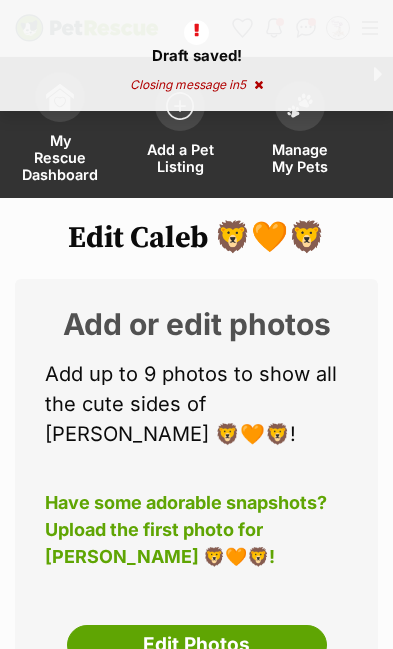 scroll, scrollTop: 0, scrollLeft: 0, axis: both 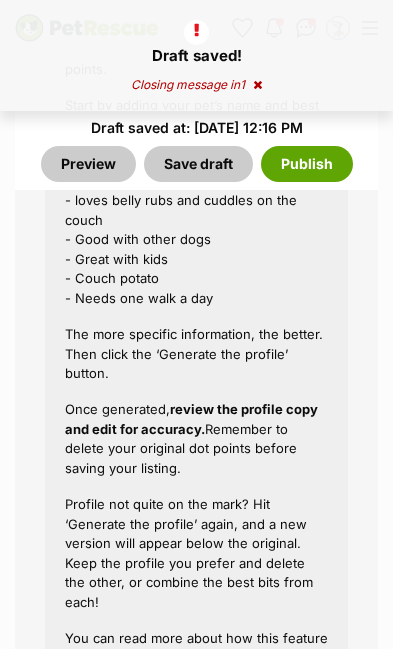 click on "- loves belly rubs and cuddles on the couch
- Good with other dogs
- Great with kids
- Couch potato
- Needs one walk a day" at bounding box center (196, 249) 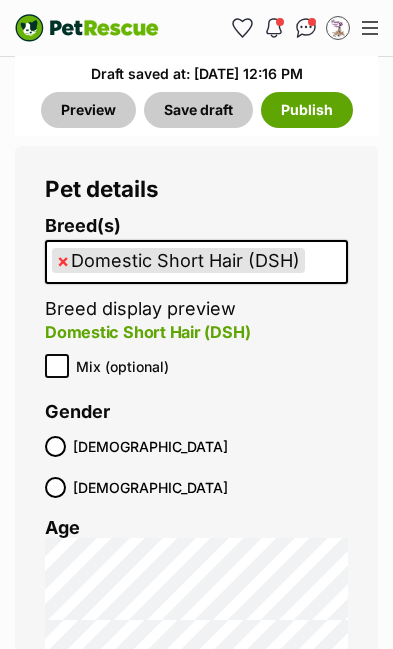 scroll, scrollTop: 4200, scrollLeft: 0, axis: vertical 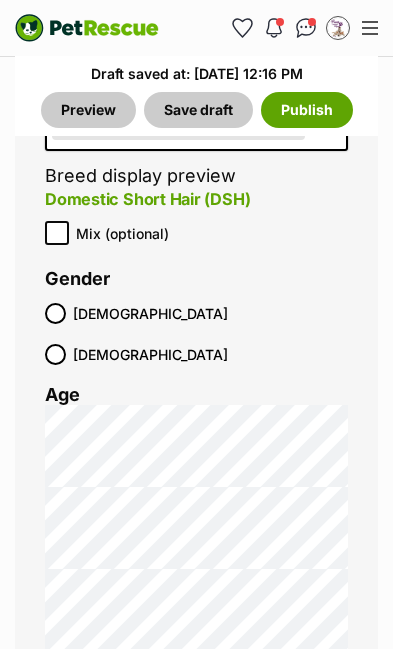 click on "Preview" at bounding box center [88, 110] 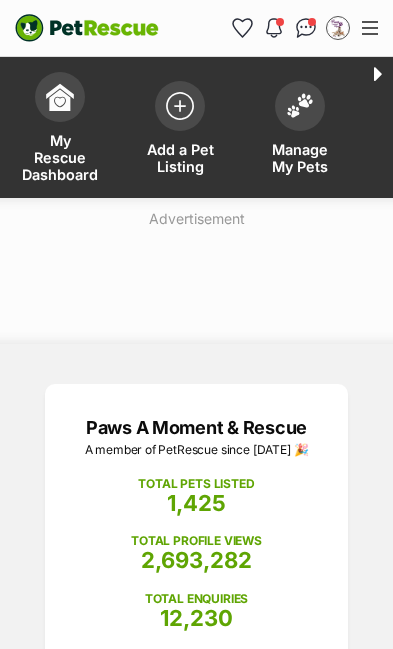 scroll, scrollTop: 0, scrollLeft: 0, axis: both 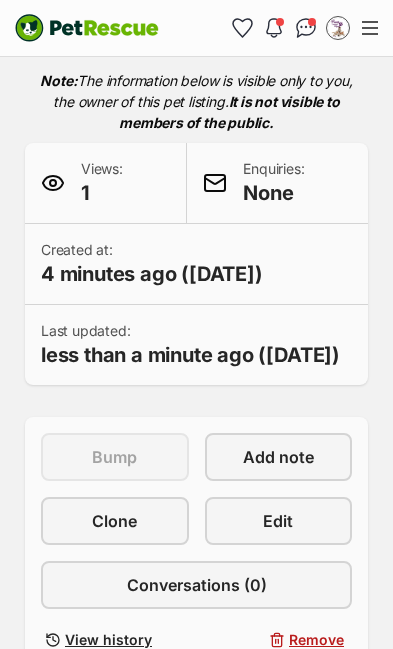 click on "Edit" at bounding box center (279, 521) 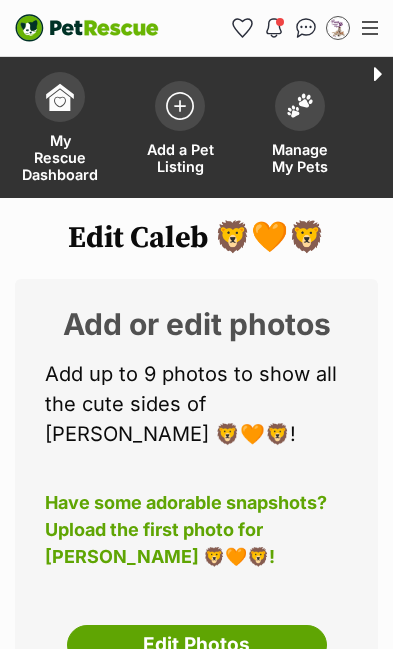 scroll, scrollTop: 0, scrollLeft: 0, axis: both 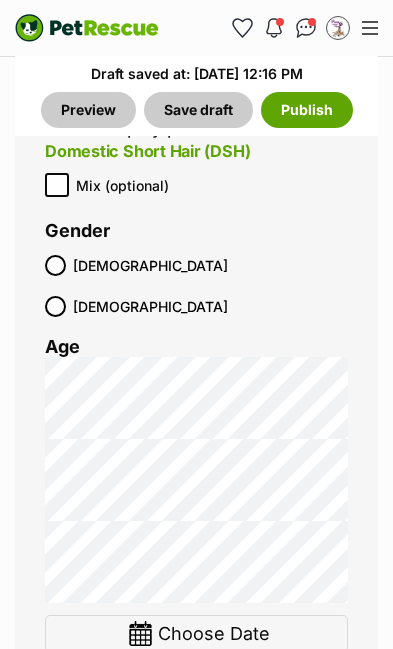 click at bounding box center [140, 633] 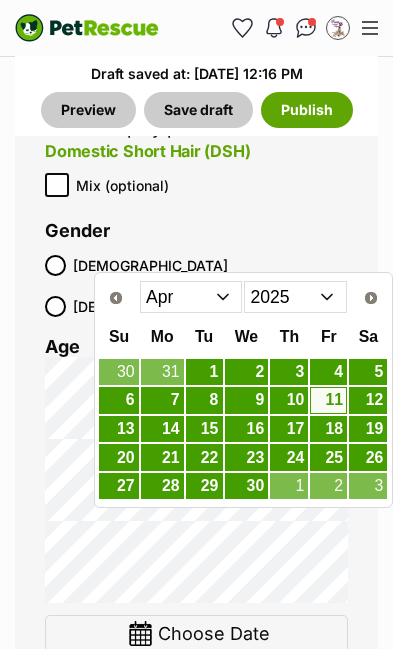 click on "19" at bounding box center (368, 429) 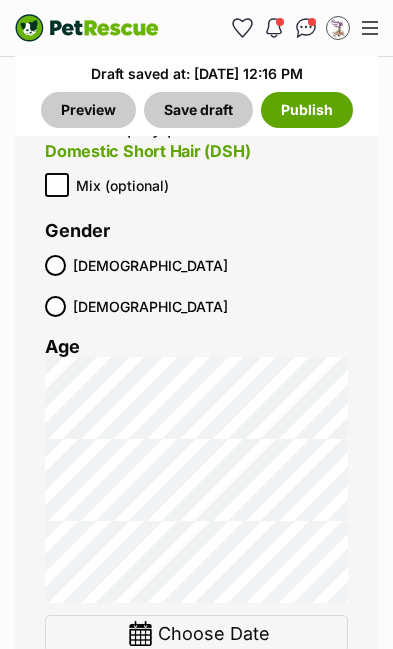click on "Save draft" at bounding box center [198, 110] 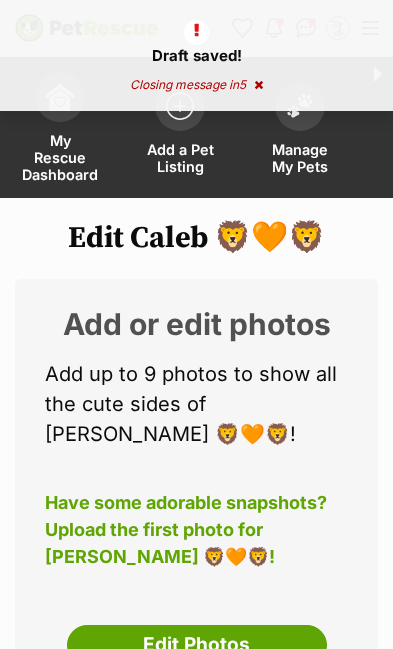 scroll, scrollTop: 0, scrollLeft: 0, axis: both 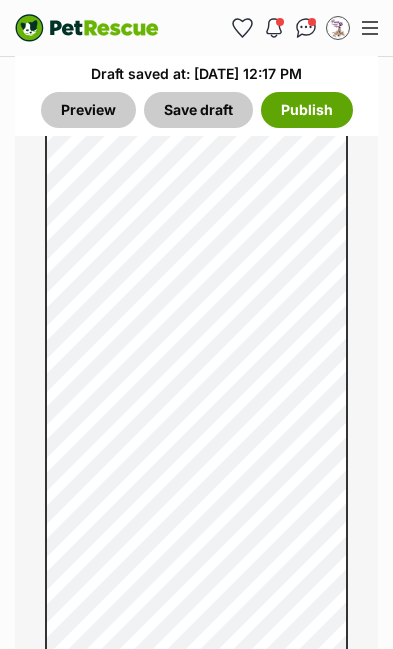 click on "Save draft" at bounding box center (198, 110) 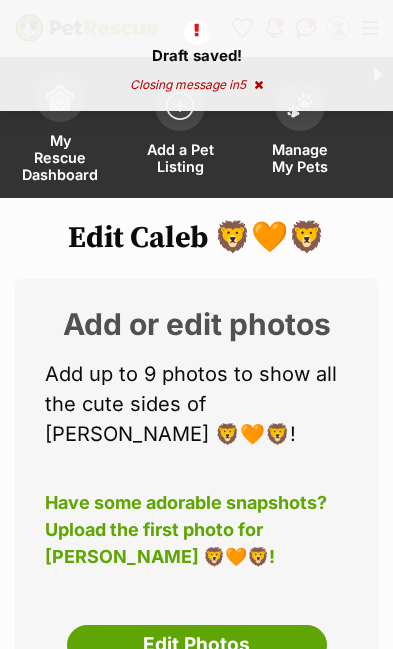scroll, scrollTop: 0, scrollLeft: 0, axis: both 